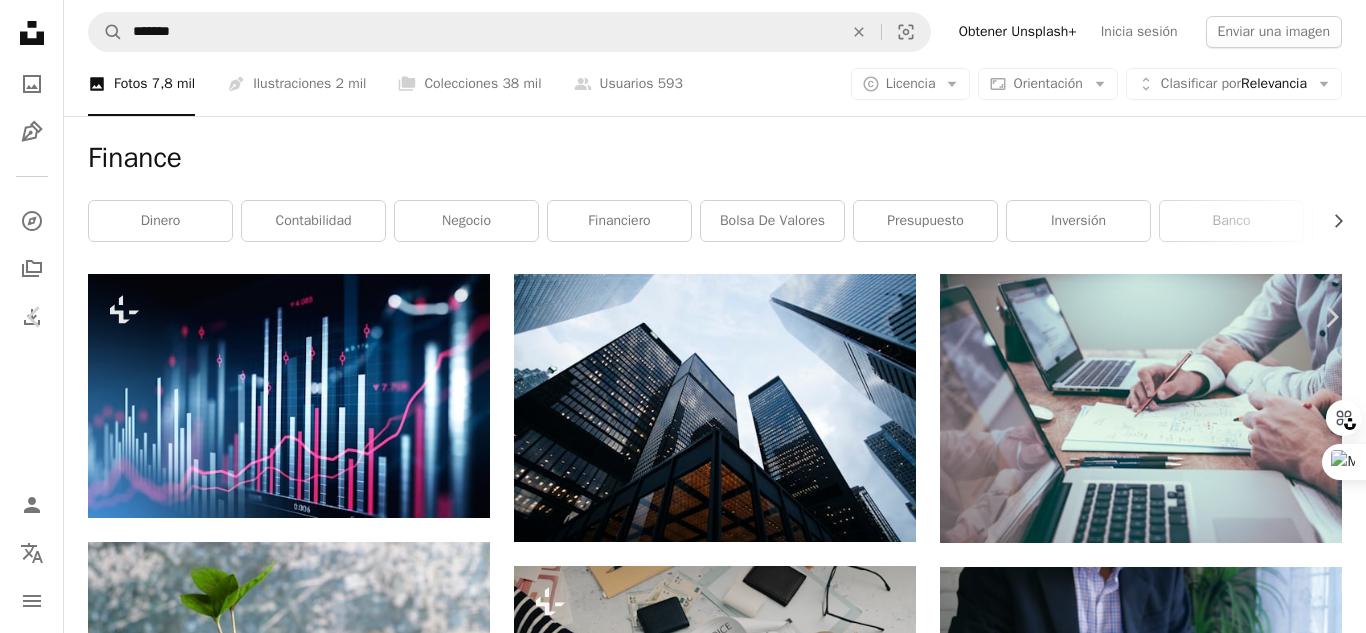 scroll, scrollTop: 38579, scrollLeft: 0, axis: vertical 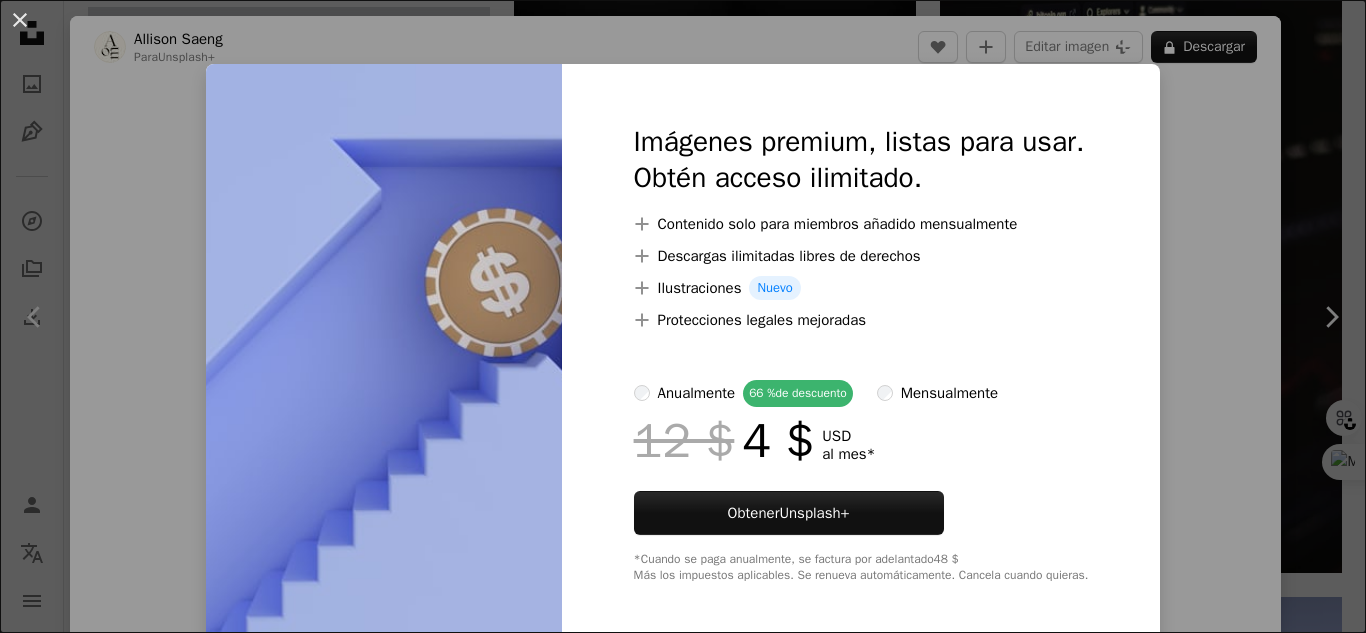 click on "An X shape Imágenes premium, listas para usar. Obtén acceso ilimitado. A plus sign Contenido solo para miembros añadido mensualmente A plus sign Descargas ilimitadas libres de derechos A plus sign Ilustraciones  Nuevo A plus sign Protecciones legales mejoradas anualmente 66 %  de descuento mensualmente 12 $   4 $ USD al mes * Obtener  Unsplash+ *Cuando se paga anualmente, se factura por adelantado  48 $ Más los impuestos aplicables. Se renueva automáticamente. Cancela cuando quieras." at bounding box center [683, 316] 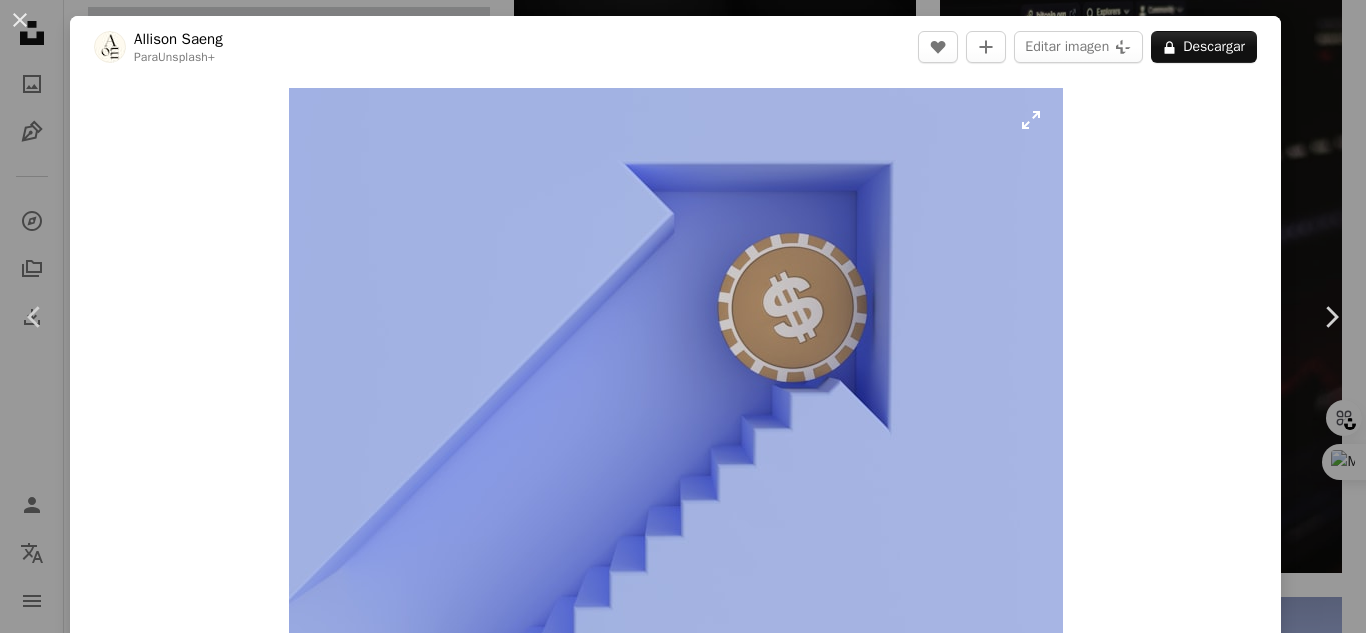 click at bounding box center [676, 378] 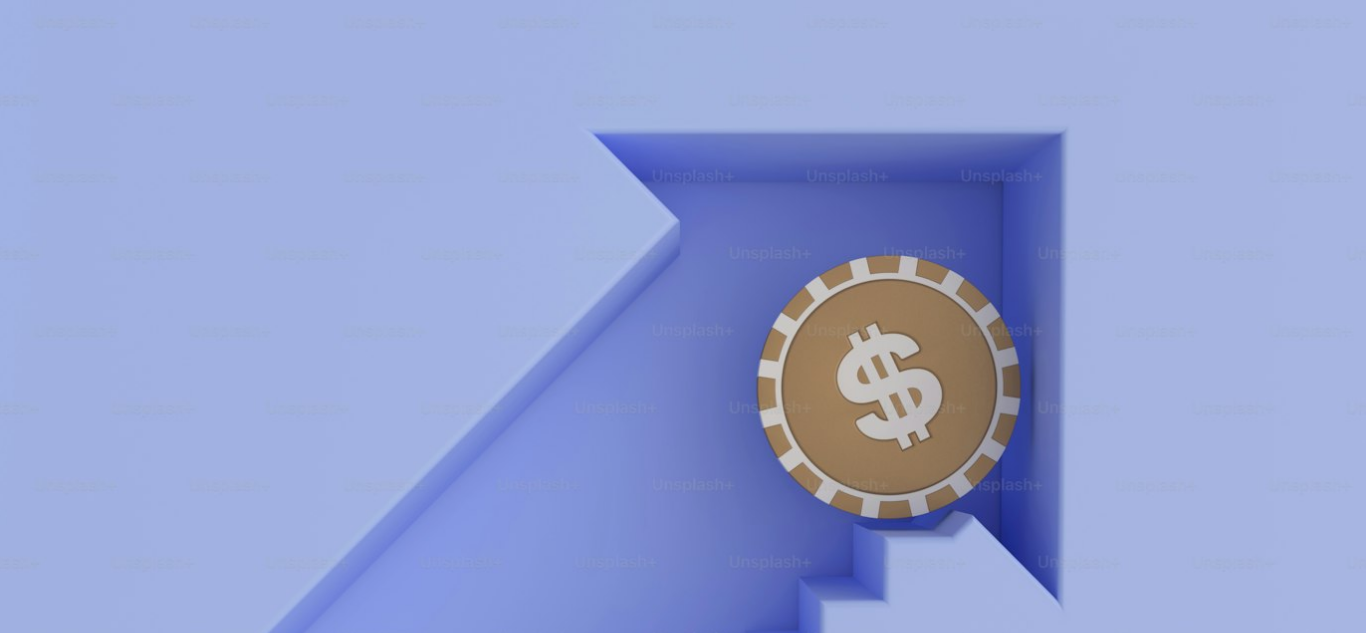 scroll, scrollTop: 186, scrollLeft: 0, axis: vertical 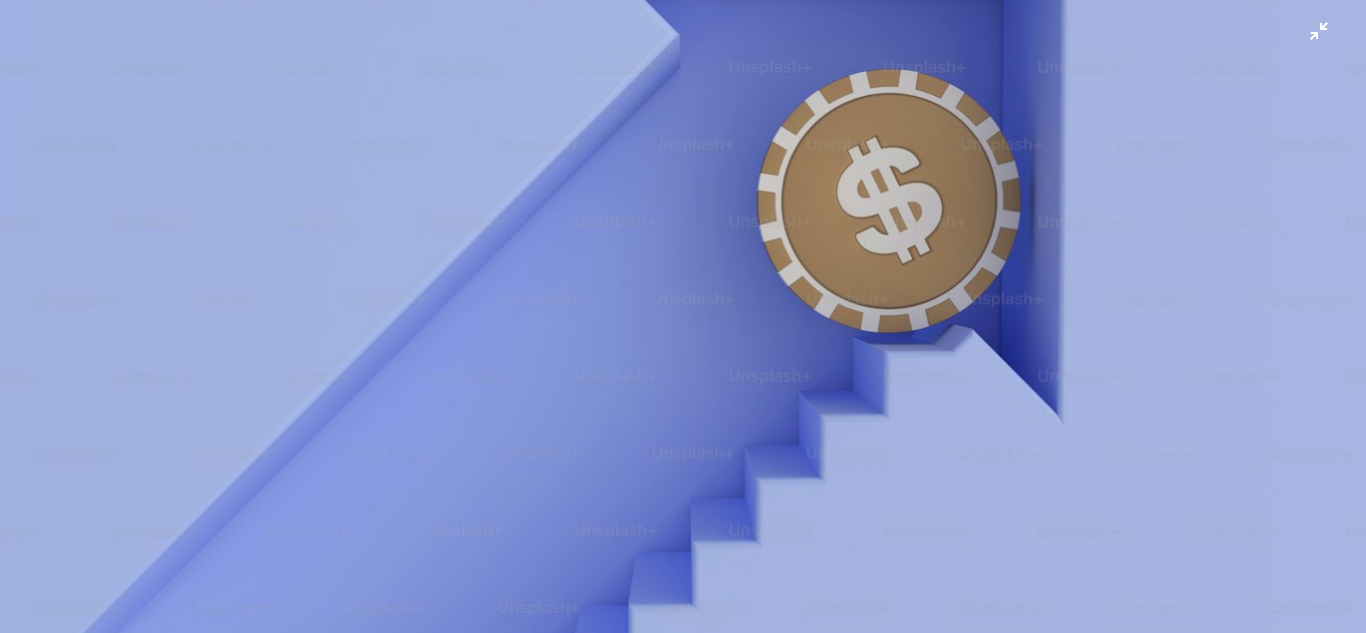 click at bounding box center (683, 326) 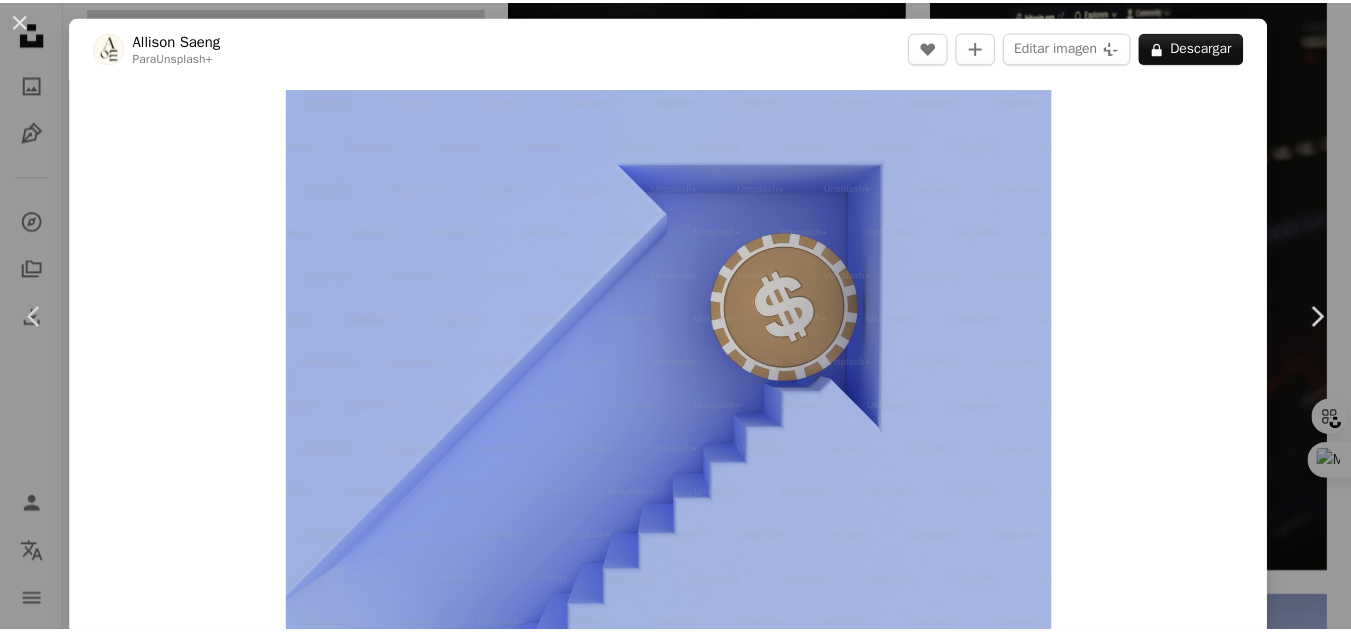 scroll, scrollTop: 36, scrollLeft: 0, axis: vertical 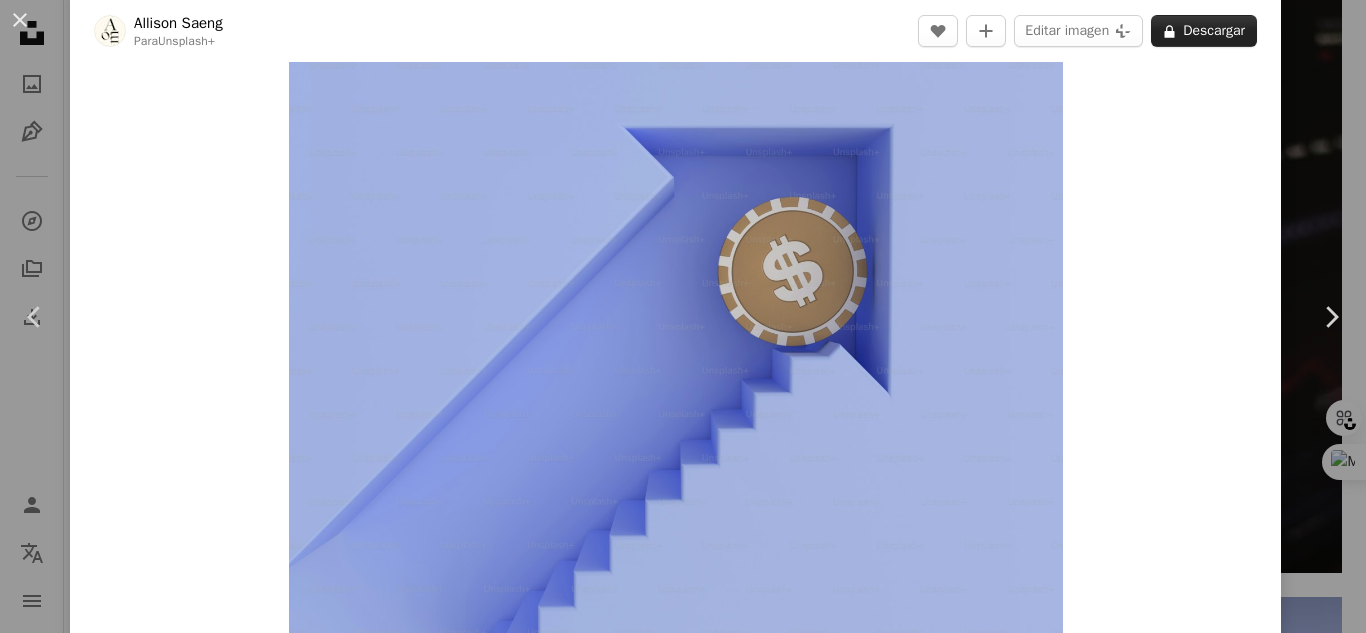 click on "A lock   Descargar" at bounding box center (1204, 31) 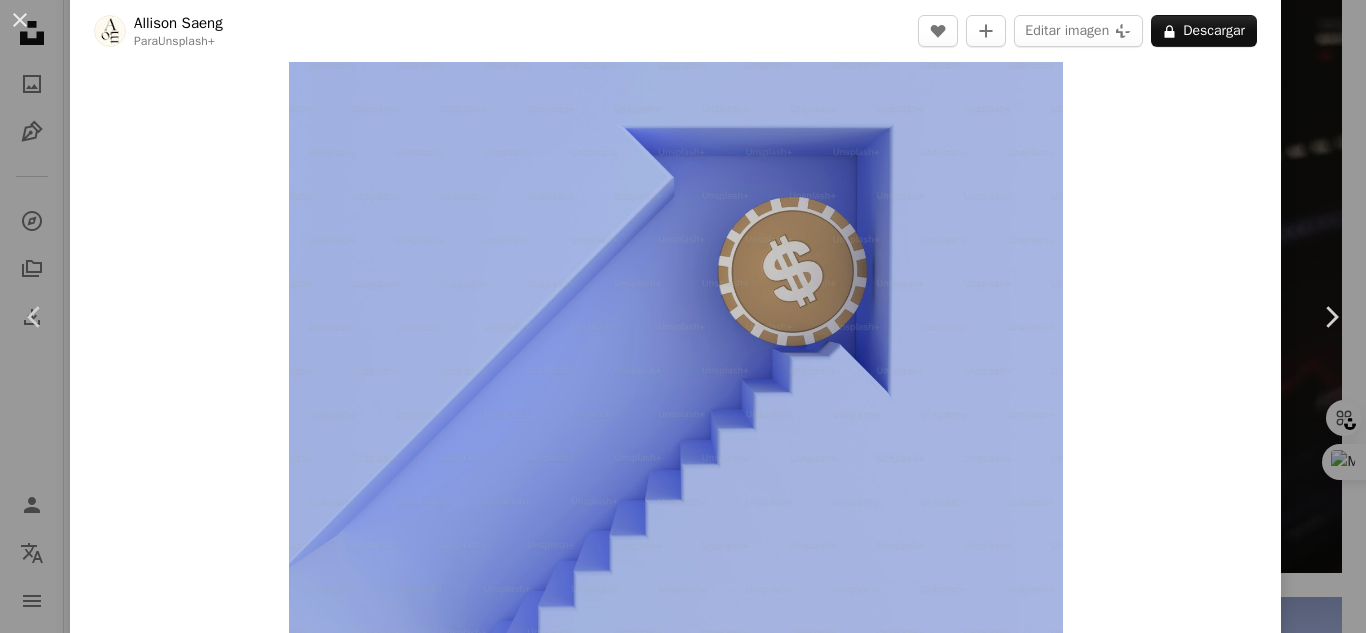 click on "An X shape Imágenes premium, listas para usar. Obtén acceso ilimitado. A plus sign Contenido solo para miembros añadido mensualmente A plus sign Descargas ilimitadas libres de derechos A plus sign Ilustraciones  Nuevo A plus sign Protecciones legales mejoradas anualmente 66 %  de descuento mensualmente 12 $   4 $ USD al mes * Obtener  Unsplash+ *Cuando se paga anualmente, se factura por adelantado  48 $ Más los impuestos aplicables. Se renueva automáticamente. Cancela cuando quieras." at bounding box center (683, 3876) 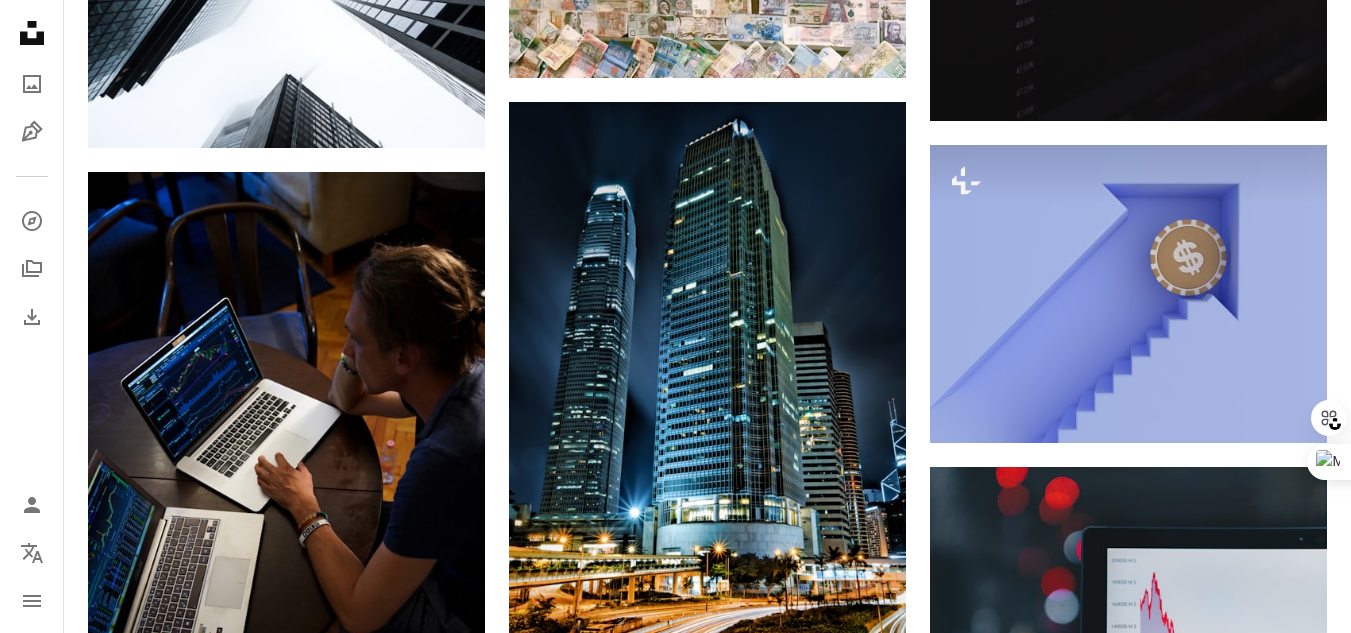 scroll, scrollTop: 39132, scrollLeft: 0, axis: vertical 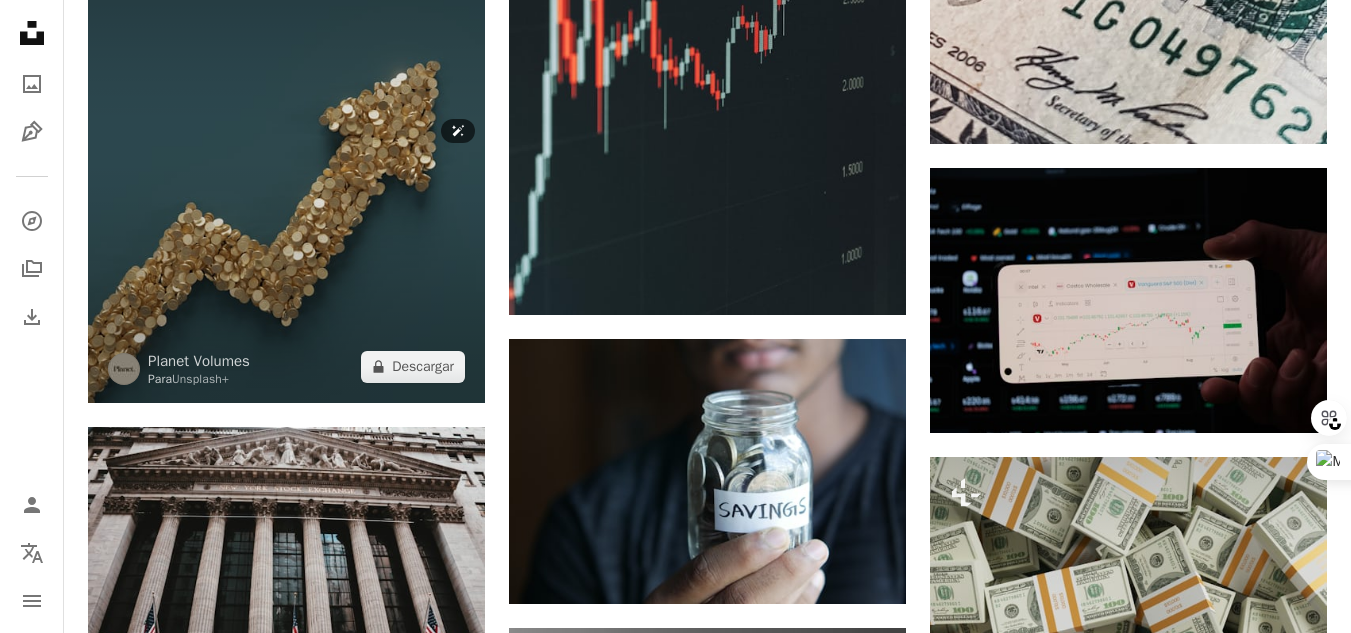 click at bounding box center (286, 147) 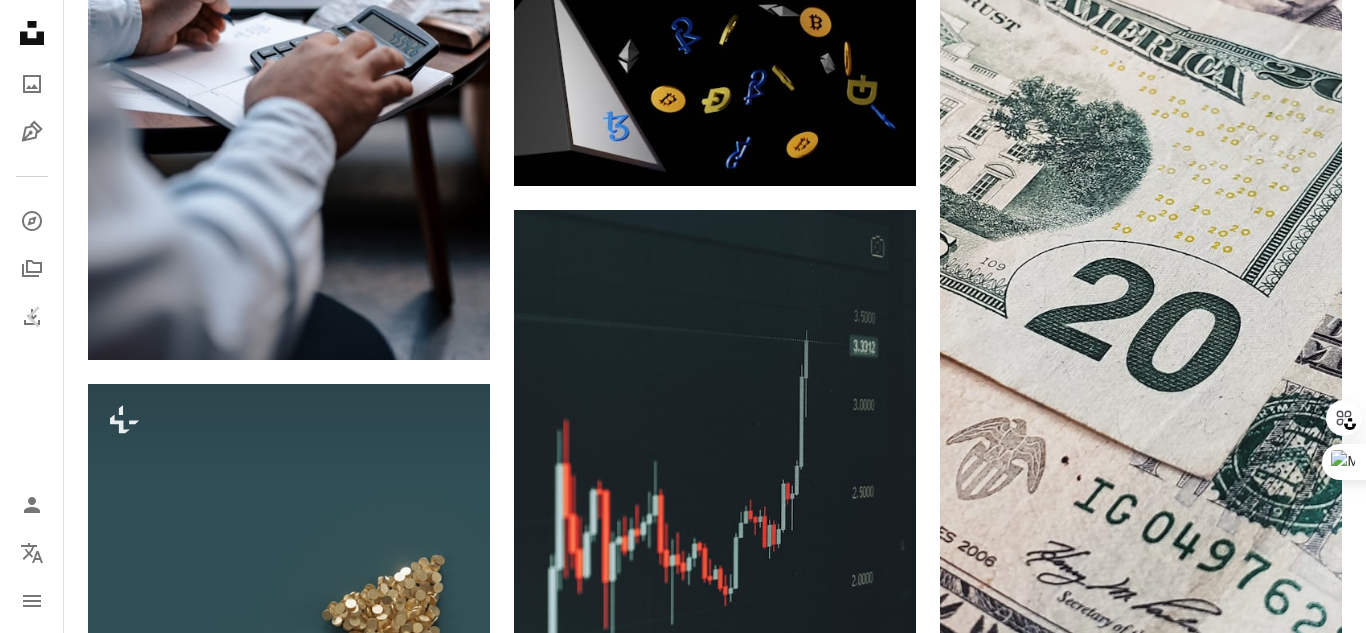 click on "A lock   Descargar" at bounding box center [1204, 5749] 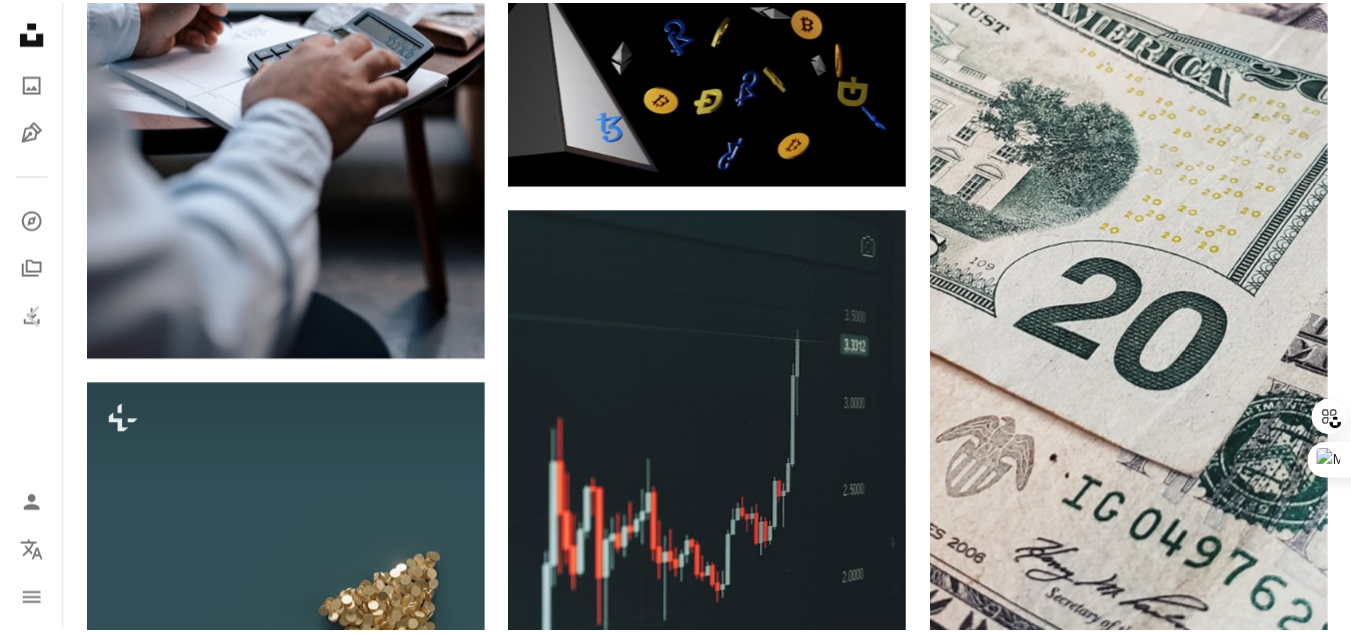 scroll, scrollTop: 113, scrollLeft: 0, axis: vertical 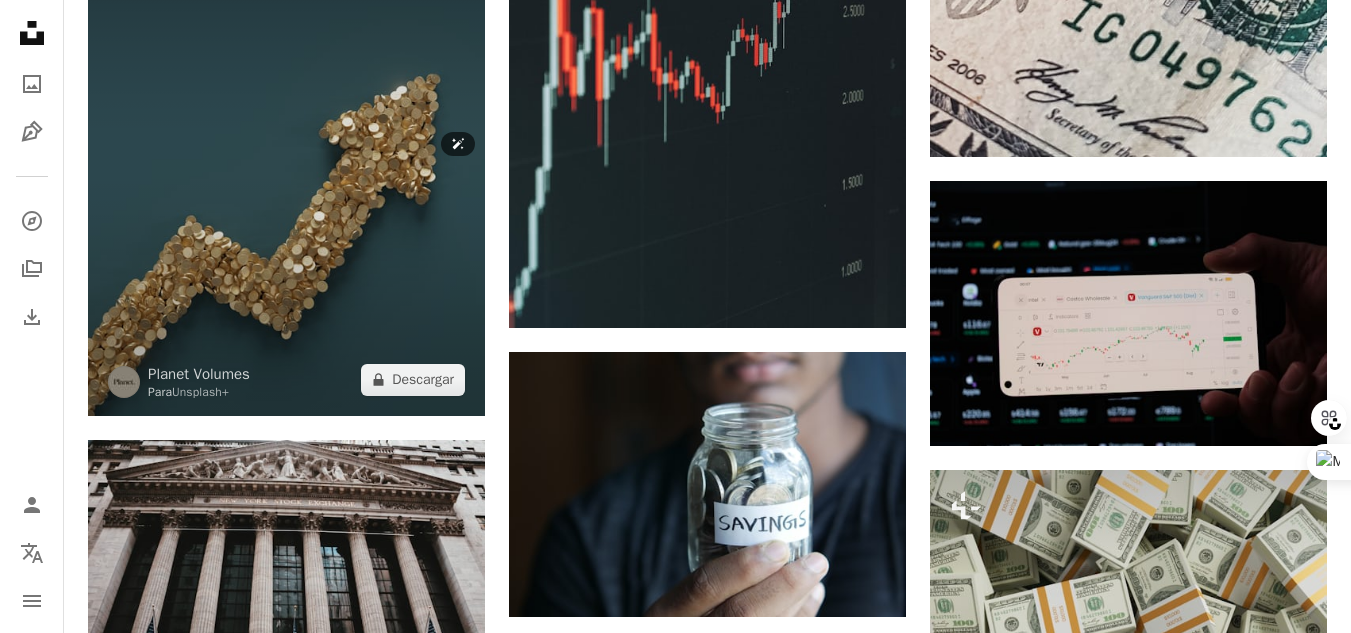 click at bounding box center [286, 160] 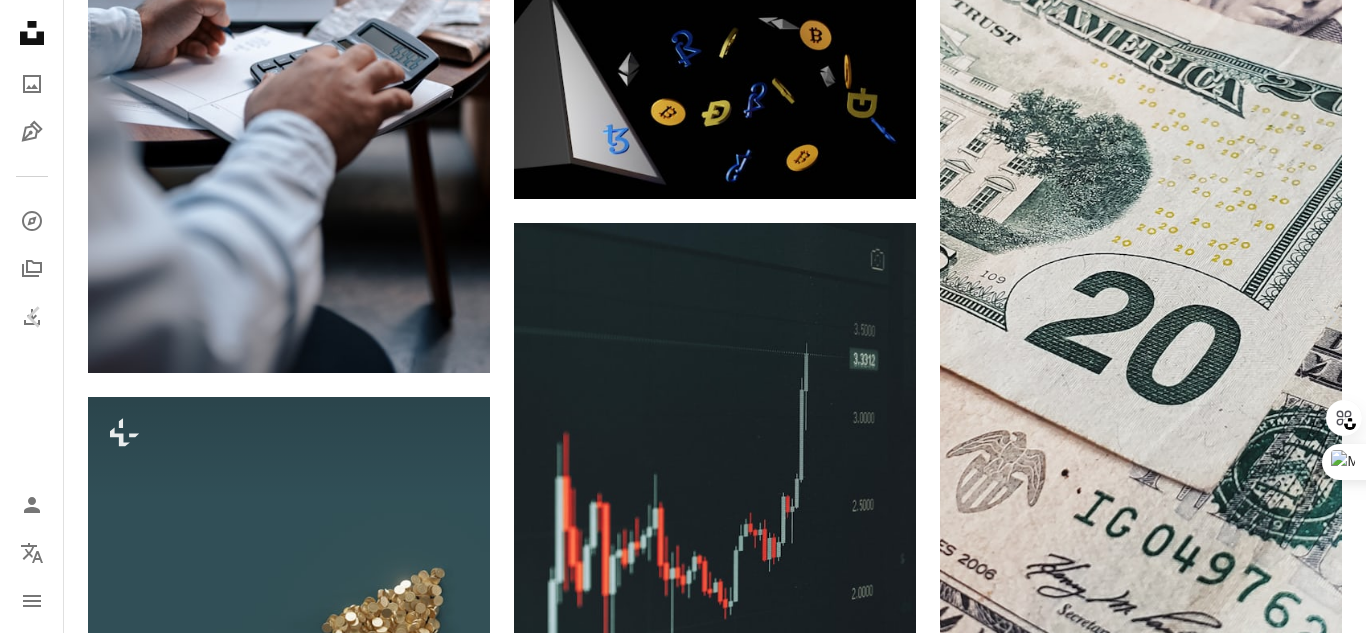 click at bounding box center (676, 6092) 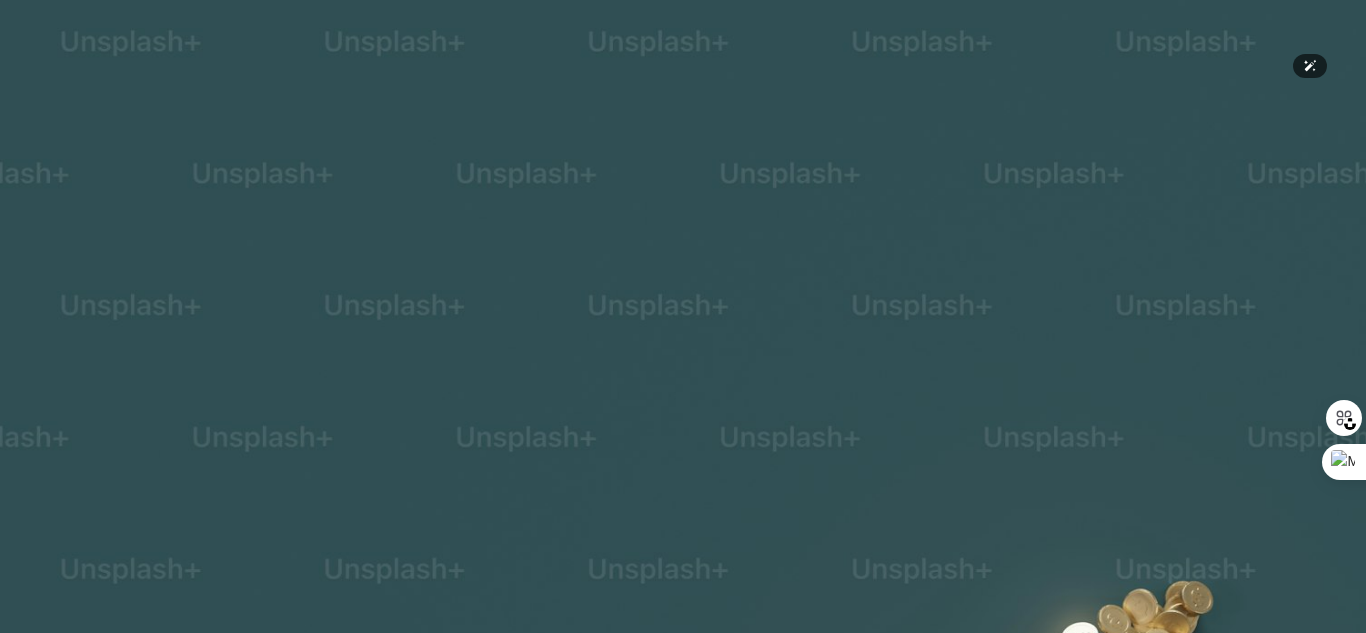 scroll, scrollTop: 544, scrollLeft: 0, axis: vertical 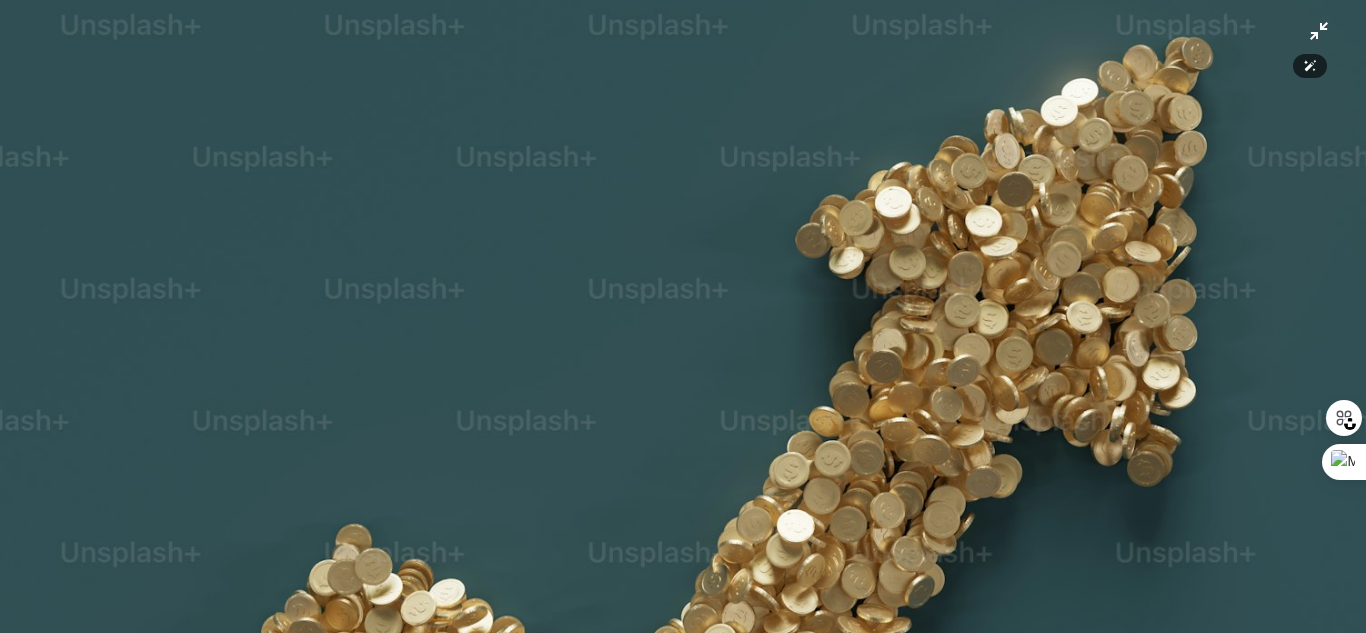 click at bounding box center (683, 334) 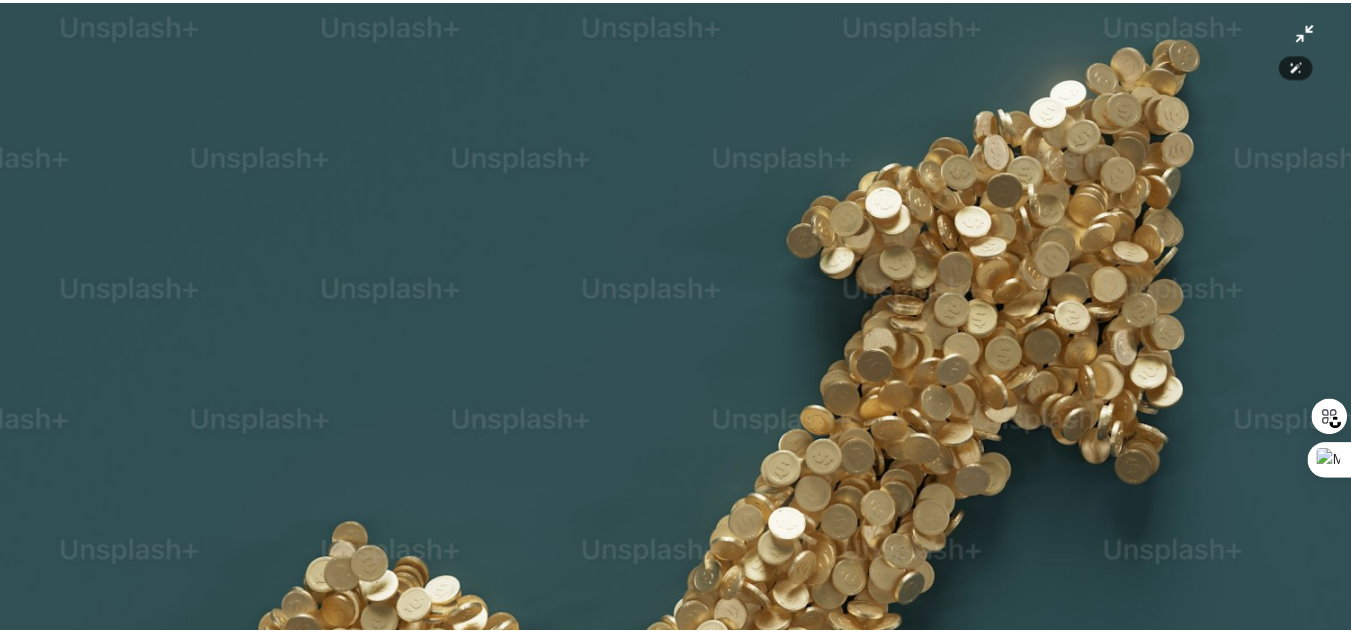 scroll, scrollTop: 36, scrollLeft: 0, axis: vertical 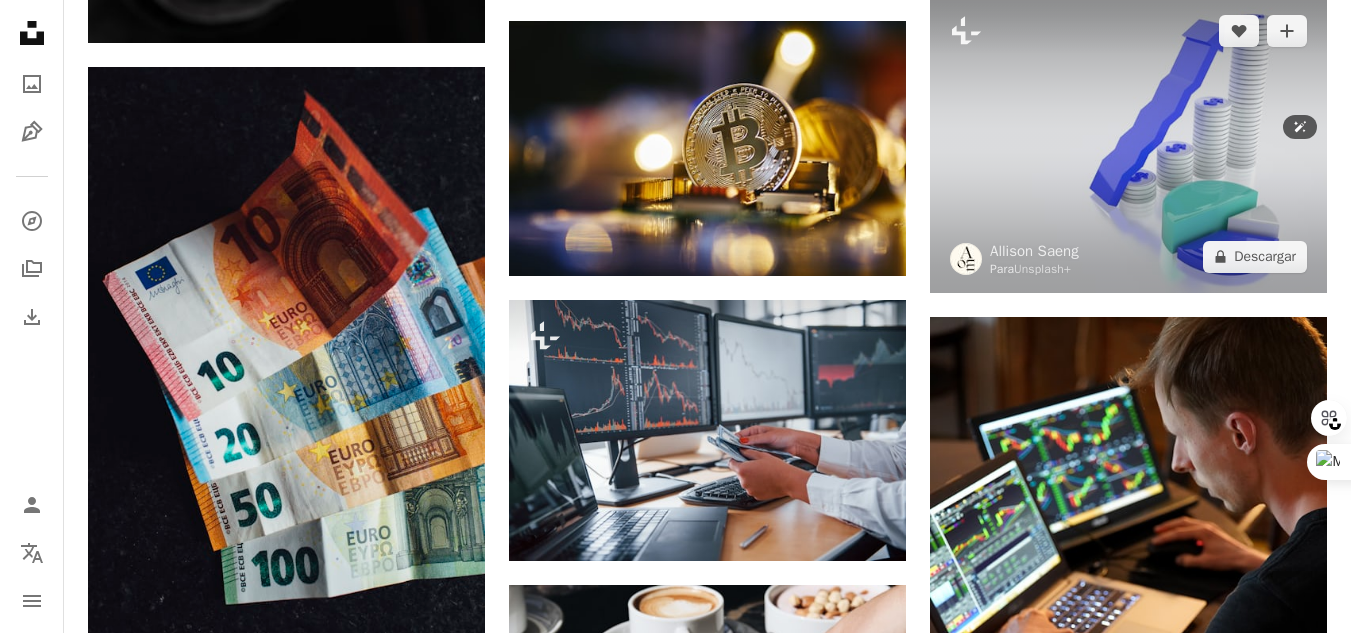 click at bounding box center (1128, 144) 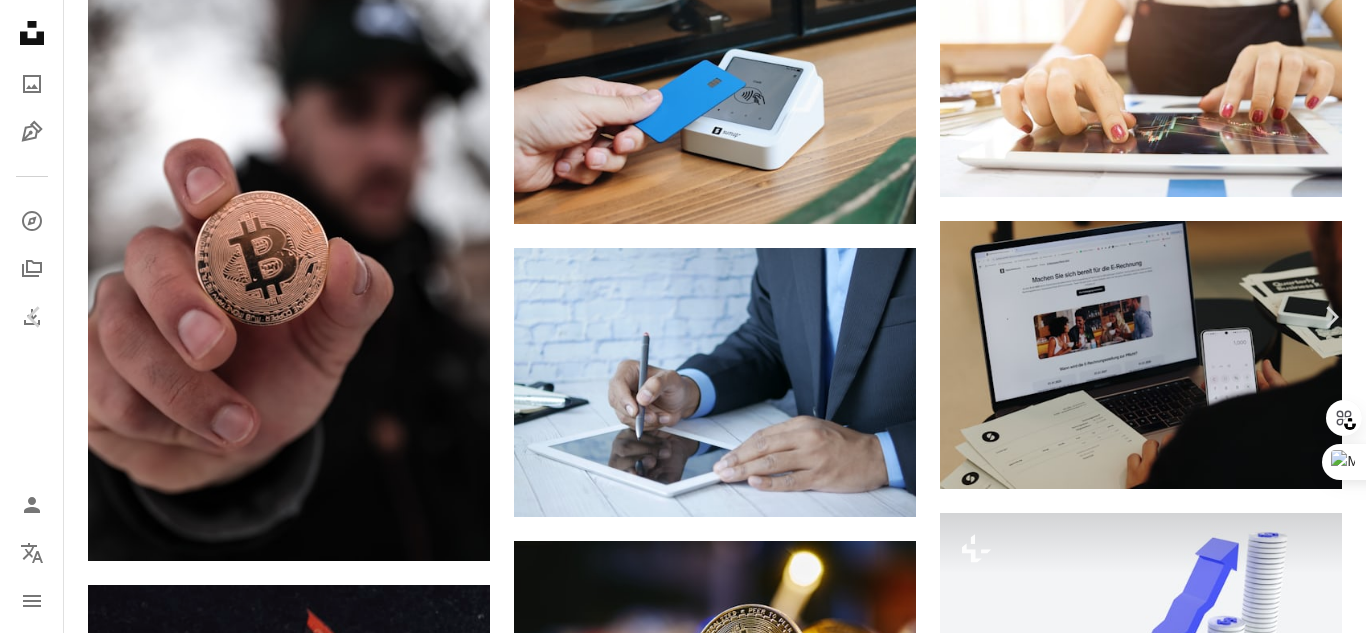 click at bounding box center [676, 3987] 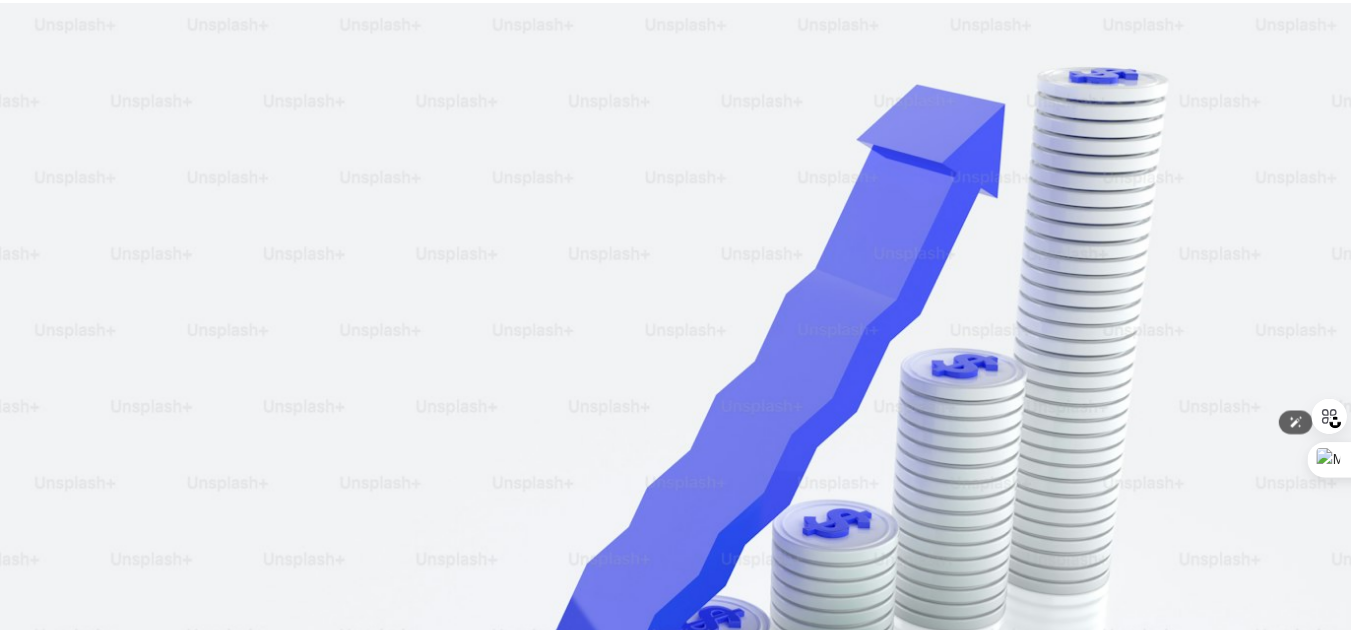 scroll, scrollTop: 186, scrollLeft: 0, axis: vertical 